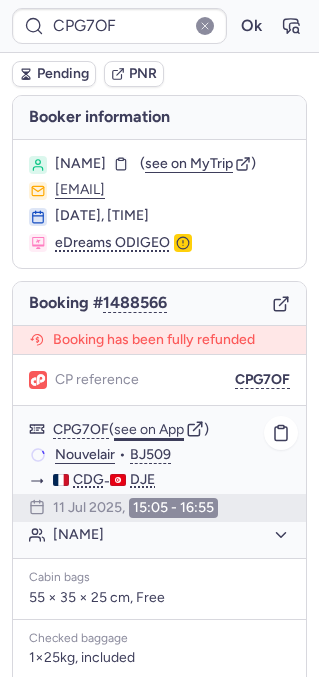 scroll, scrollTop: 0, scrollLeft: 0, axis: both 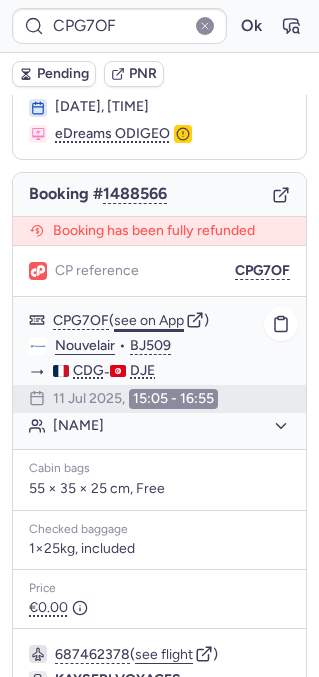 click on "see on App" 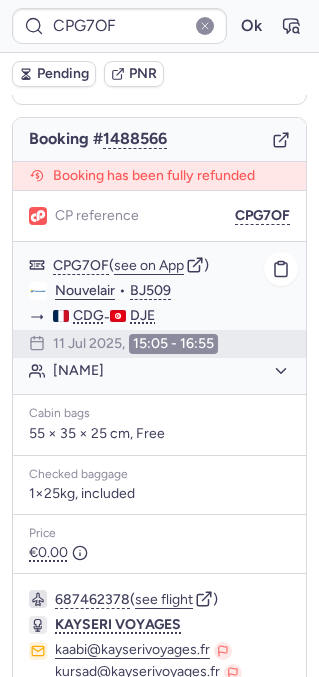 scroll, scrollTop: 339, scrollLeft: 0, axis: vertical 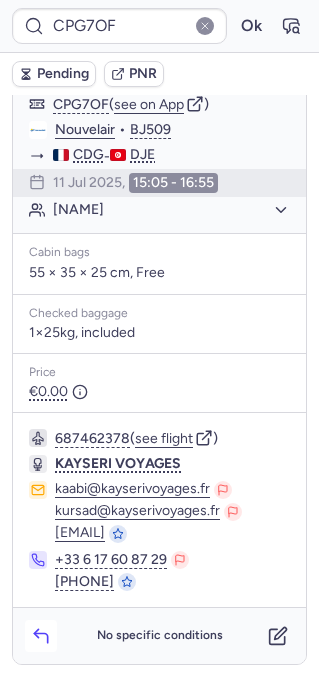 click 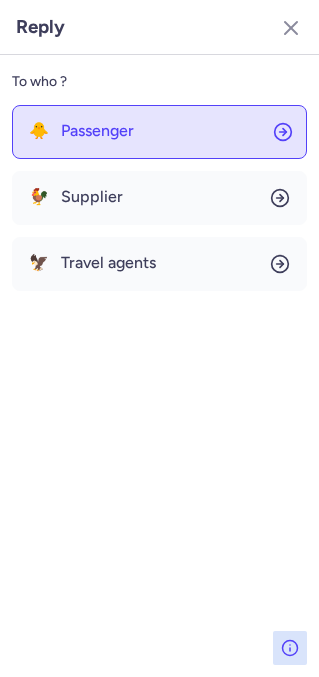 click on "🐥 Passenger" 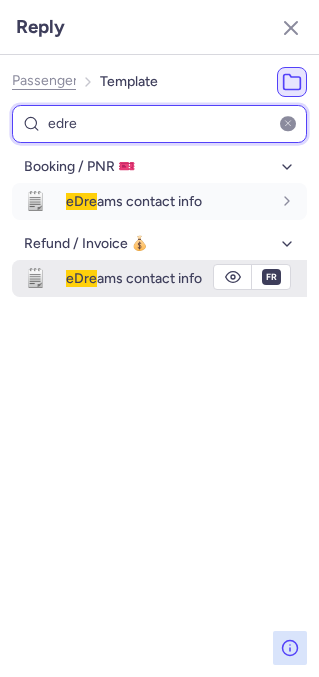 type on "edre" 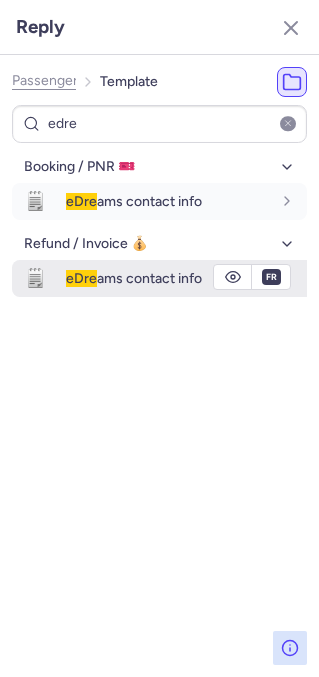 click on "eDre" at bounding box center (81, 278) 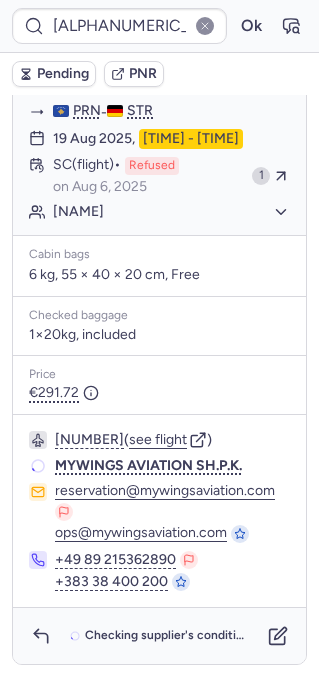 scroll, scrollTop: 339, scrollLeft: 0, axis: vertical 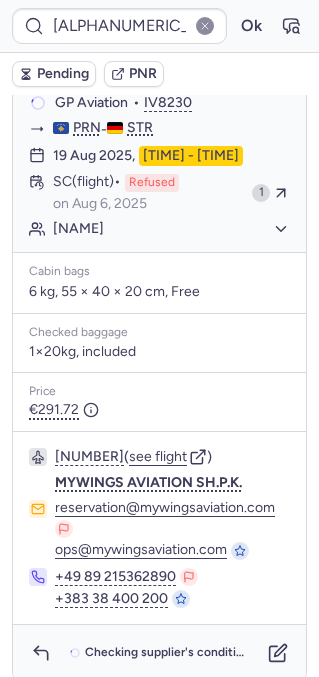 type on "CPWXSO" 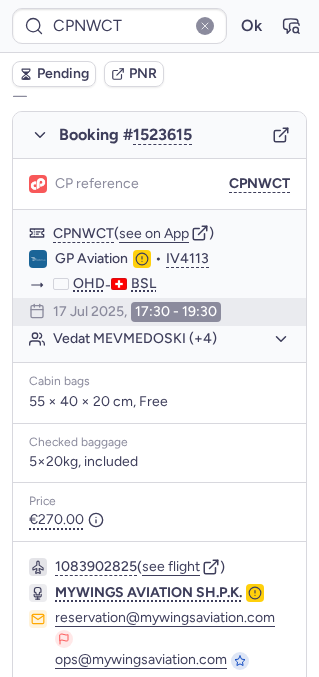 scroll, scrollTop: 319, scrollLeft: 0, axis: vertical 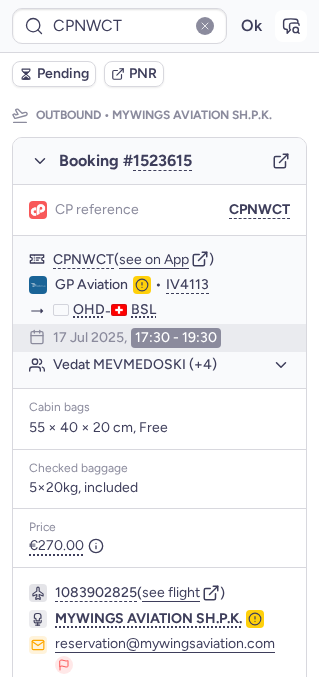 click 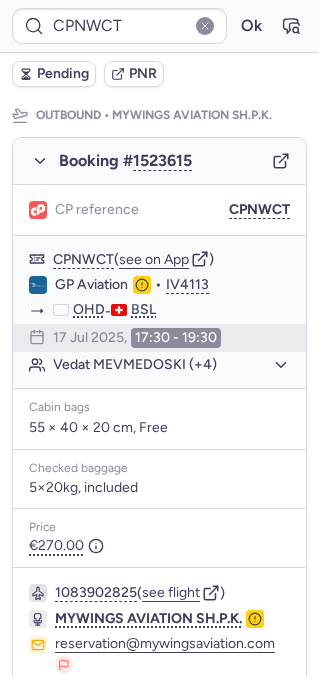 type on "CPC2LS" 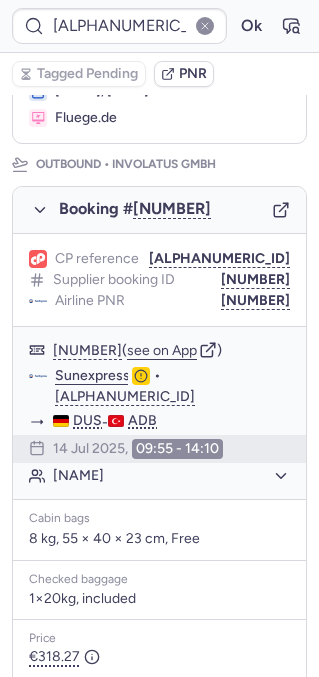 scroll, scrollTop: 220, scrollLeft: 0, axis: vertical 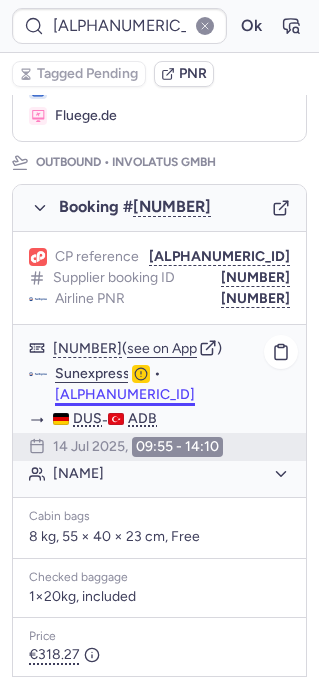 click on "[ALPHANUMERIC_ID]" at bounding box center [125, 395] 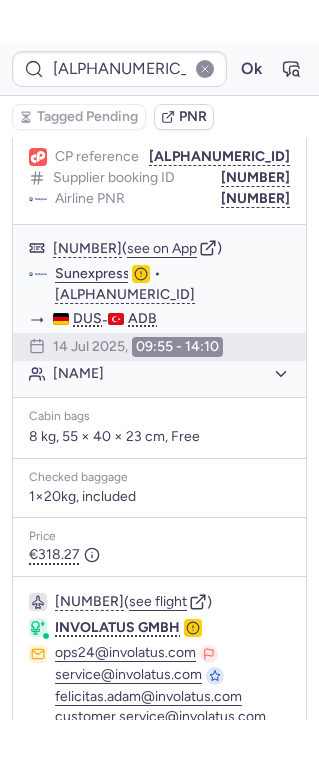 scroll, scrollTop: 389, scrollLeft: 0, axis: vertical 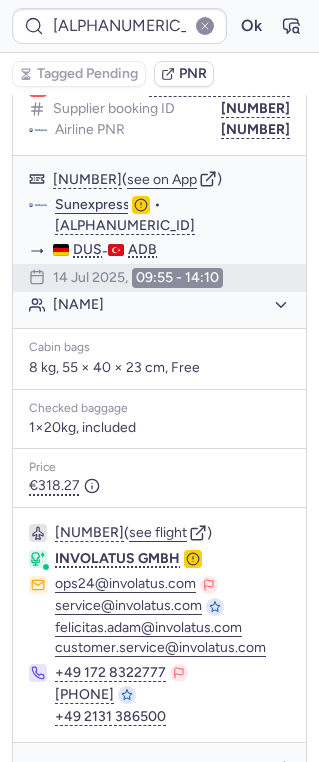 type on "CP3M7B" 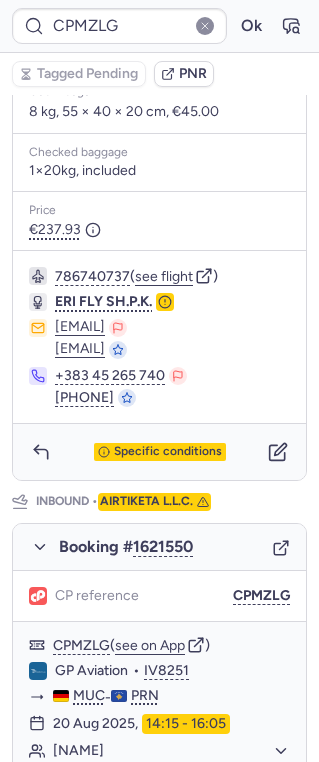 scroll, scrollTop: 535, scrollLeft: 0, axis: vertical 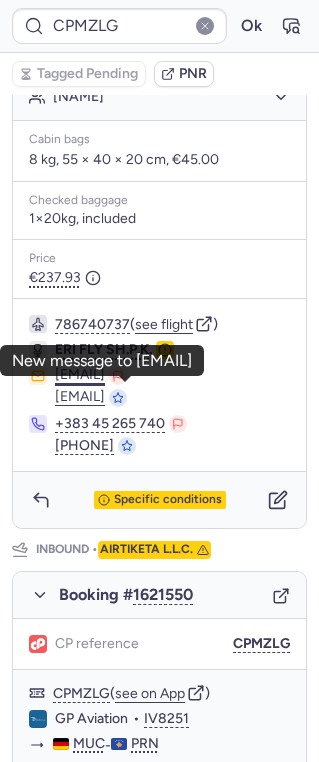 drag, startPoint x: 51, startPoint y: 389, endPoint x: 190, endPoint y: 394, distance: 139.0899 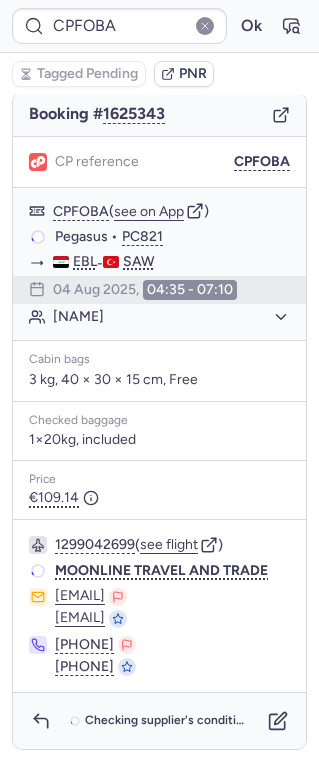 scroll, scrollTop: 203, scrollLeft: 0, axis: vertical 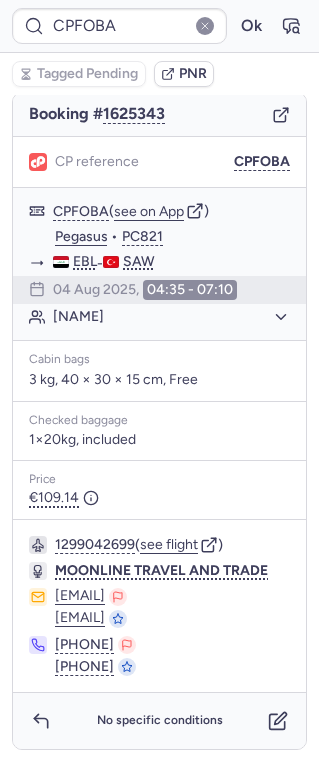 type on "CPC9LI" 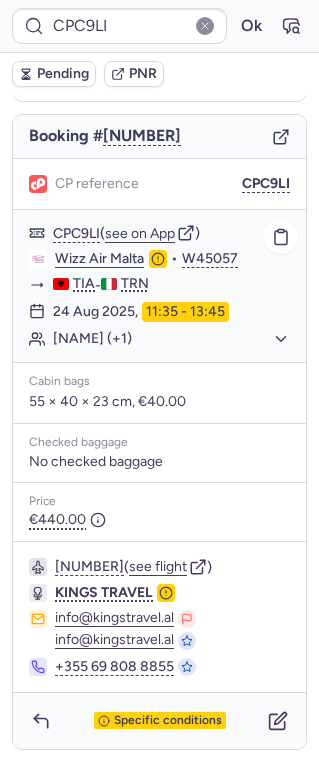 scroll, scrollTop: 123, scrollLeft: 0, axis: vertical 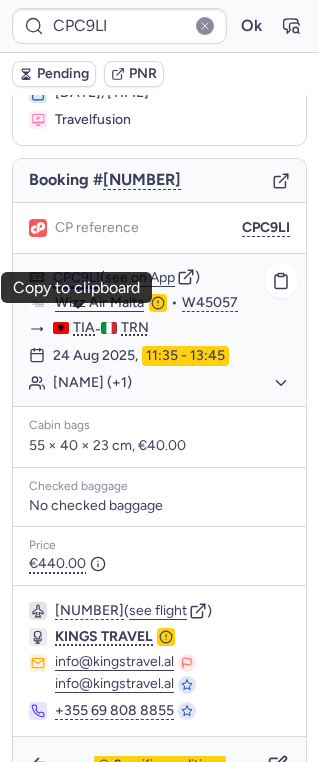 click on "CPC9LI" 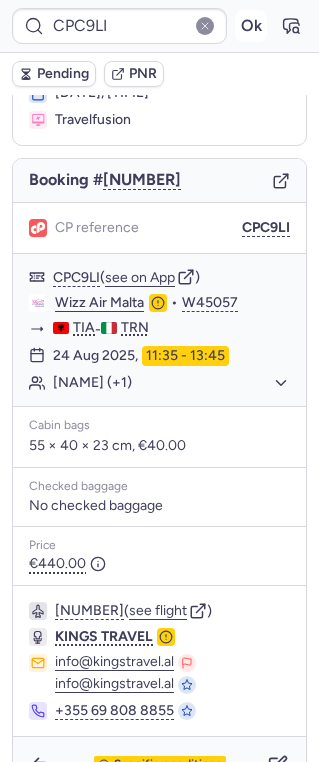 click on "Ok" at bounding box center (251, 26) 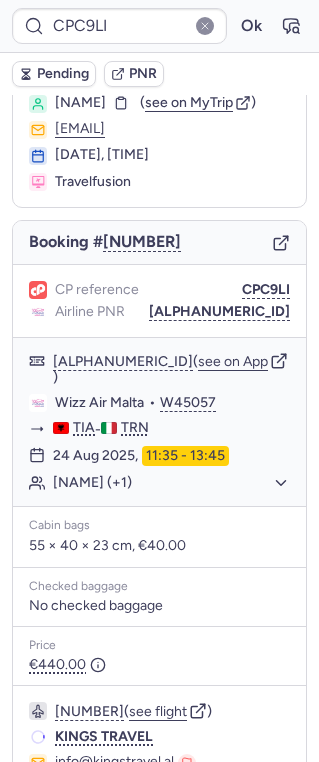 scroll, scrollTop: 0, scrollLeft: 0, axis: both 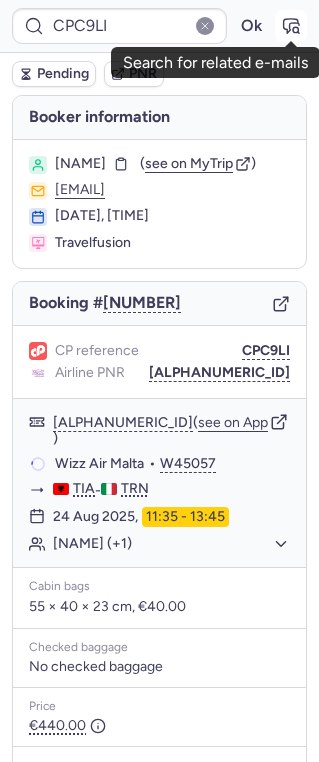 click 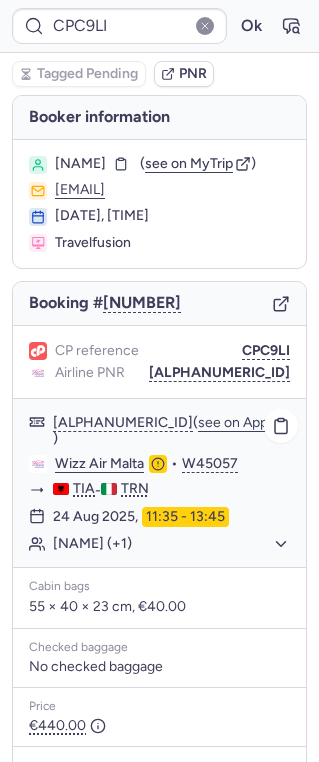 scroll, scrollTop: 227, scrollLeft: 0, axis: vertical 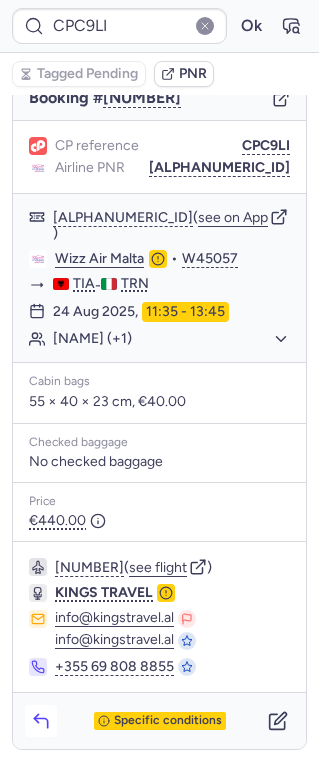 click 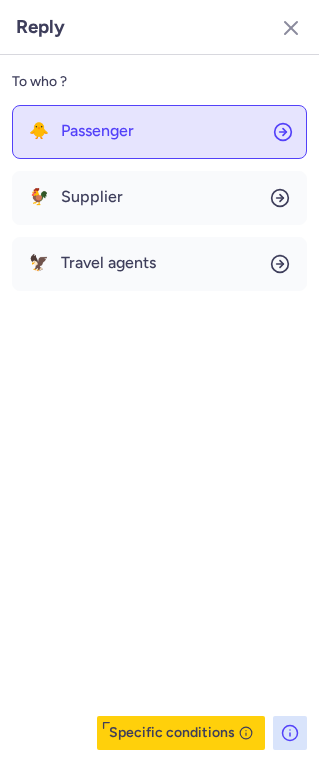 click on "🐥 Passenger" 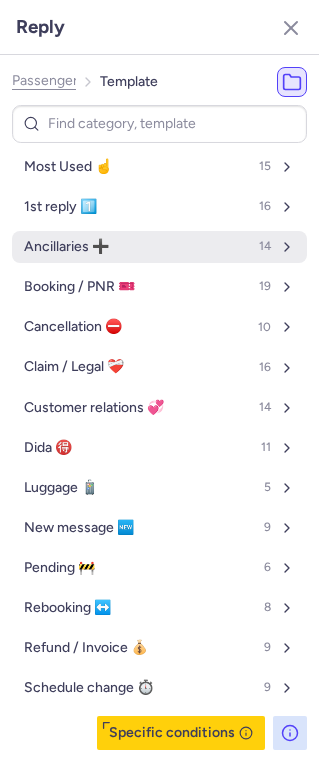 click on "Ancillaries ➕" at bounding box center (66, 247) 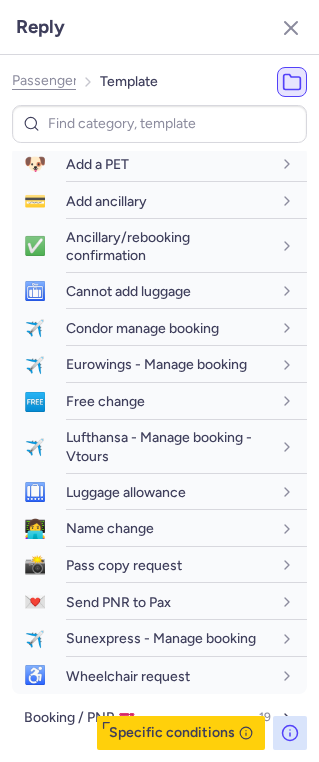 scroll, scrollTop: 125, scrollLeft: 0, axis: vertical 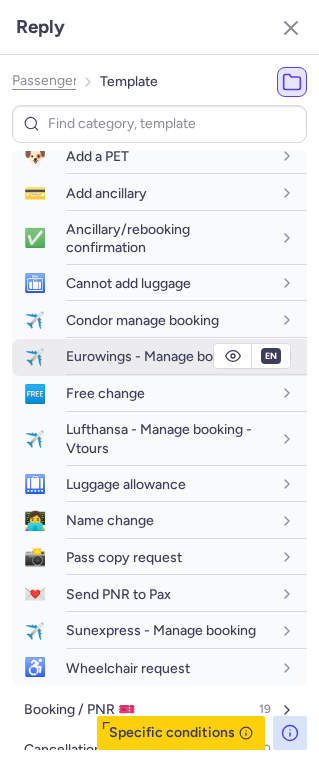 click on "Eurowings - Manage booking" at bounding box center (156, 356) 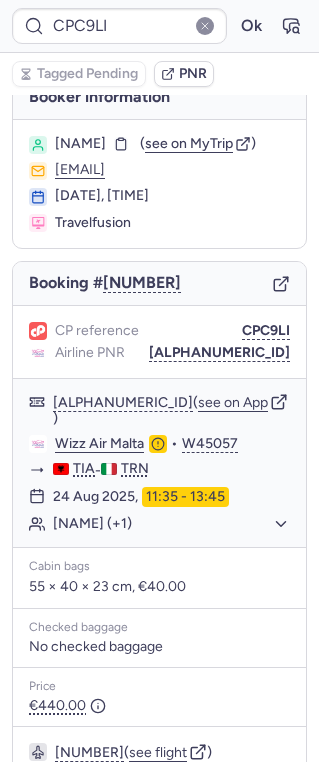 scroll, scrollTop: 19, scrollLeft: 0, axis: vertical 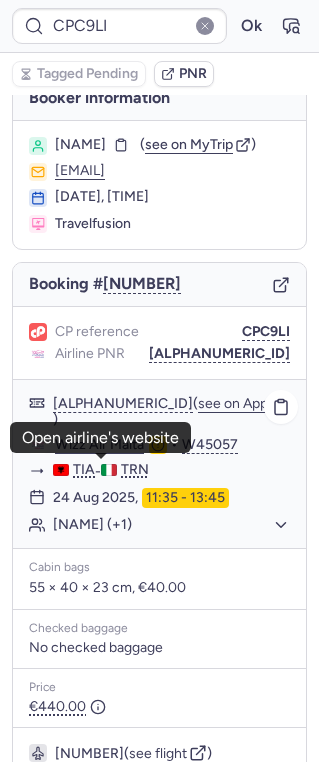 click on "Wizz Air Malta" 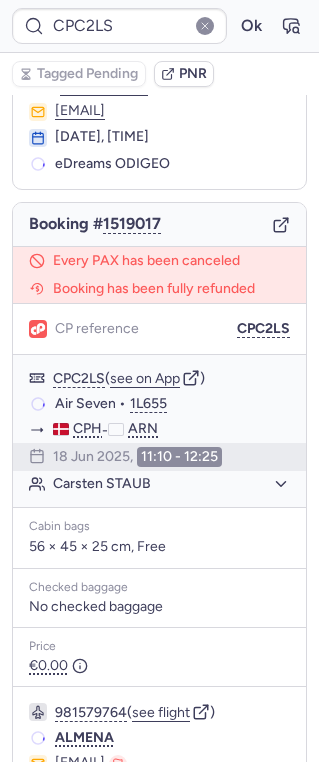 type on "CPMZLG" 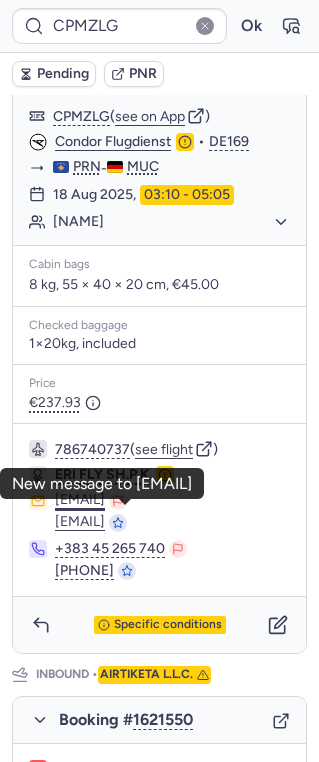 scroll, scrollTop: 402, scrollLeft: 0, axis: vertical 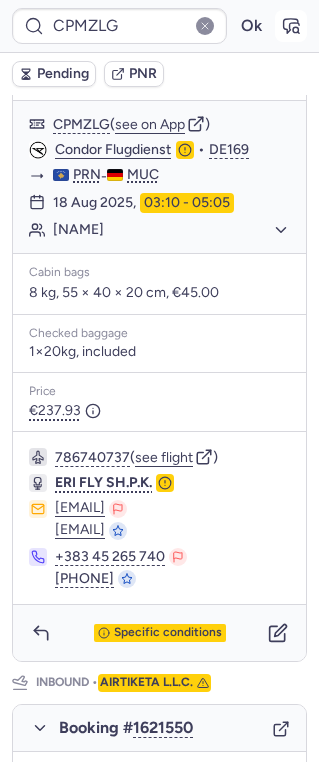 click 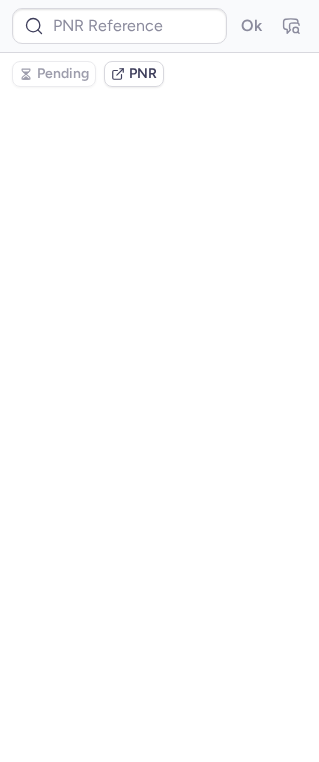 scroll, scrollTop: 0, scrollLeft: 0, axis: both 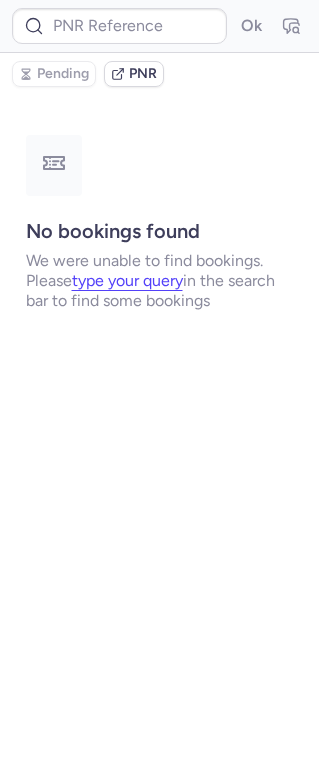 type on "CPMZLG" 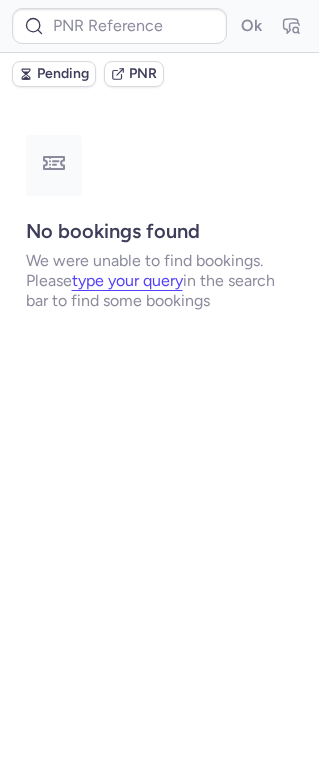 scroll, scrollTop: 0, scrollLeft: 0, axis: both 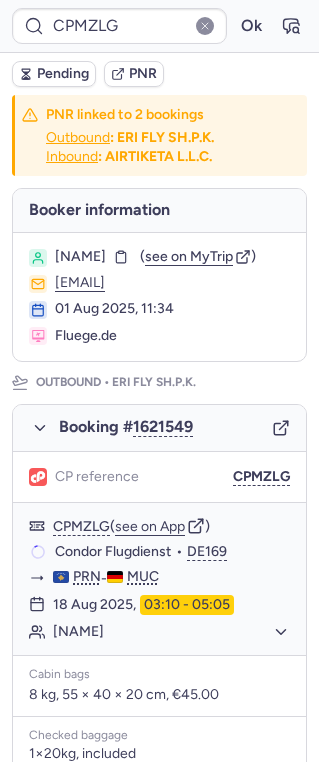 type on "CPC2LS" 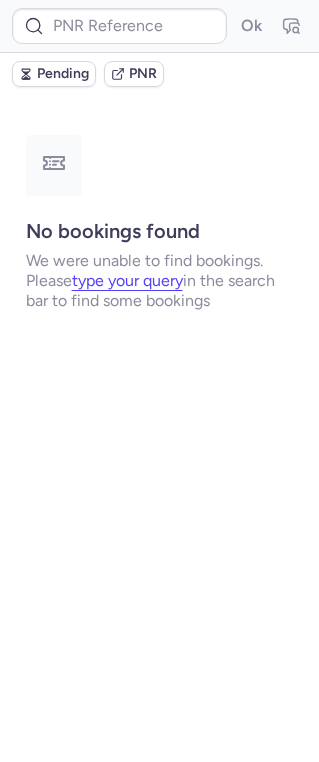 type on "CPC2LS" 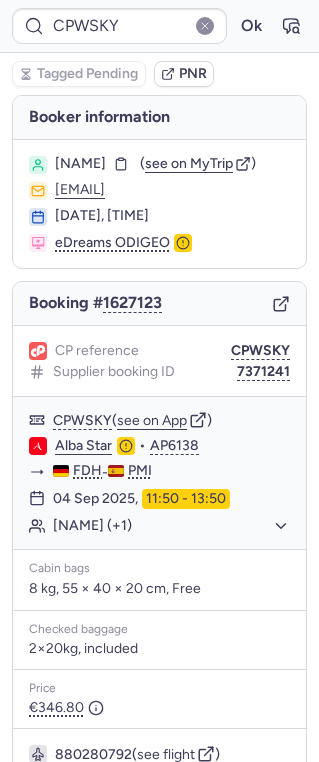 type on "CPQDT8" 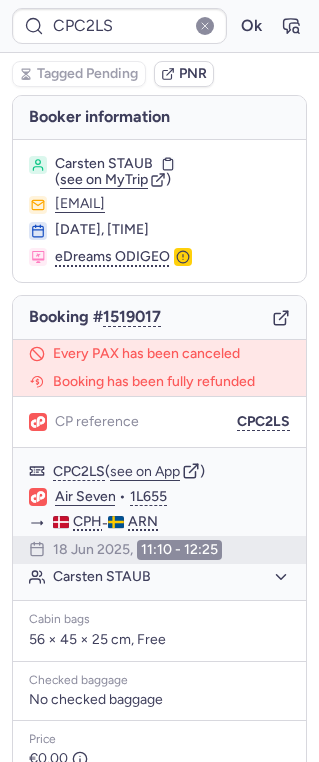 type on "CPLP4F" 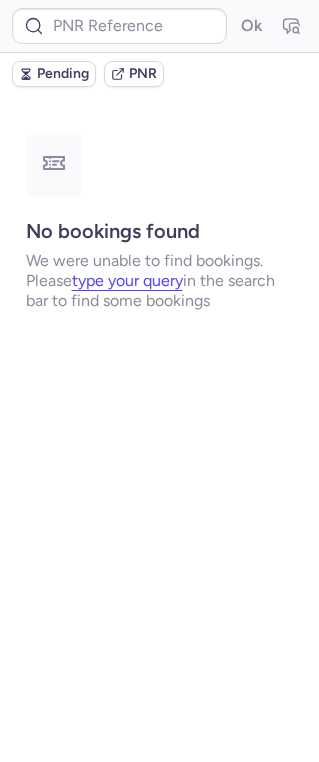 type on "CPC2LS" 